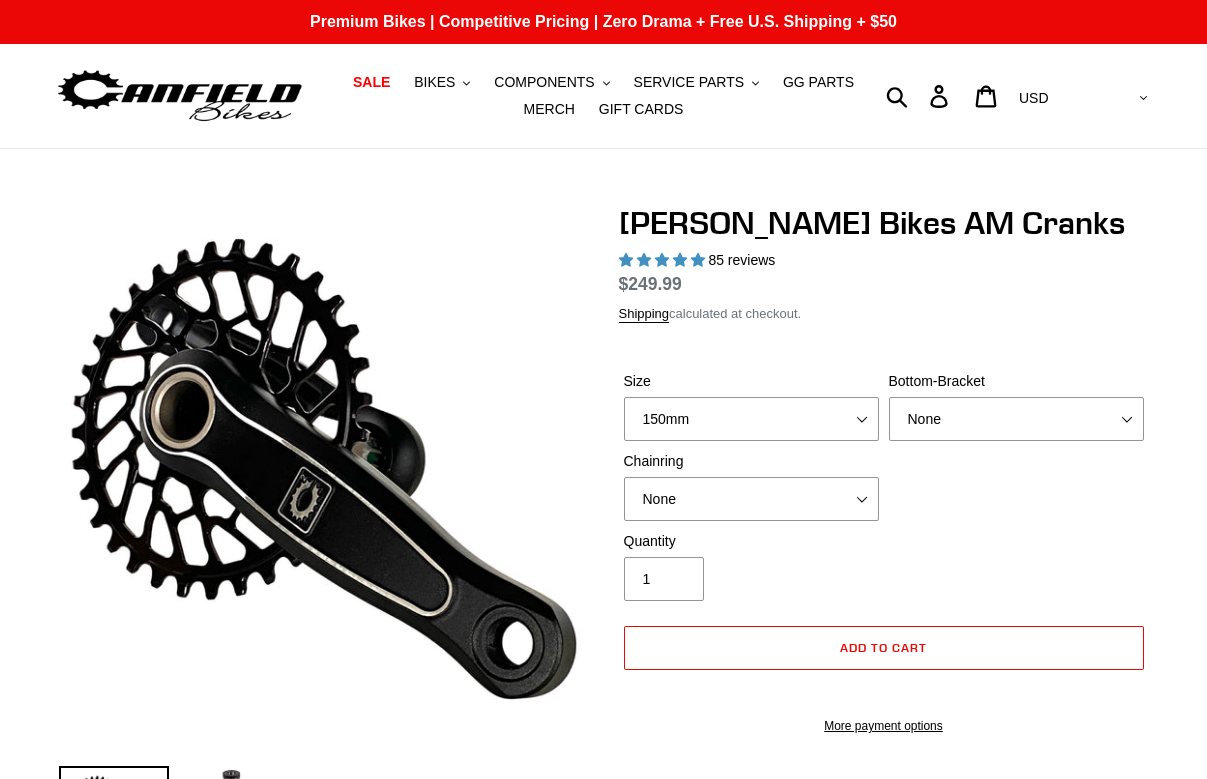 select on "highest-rating" 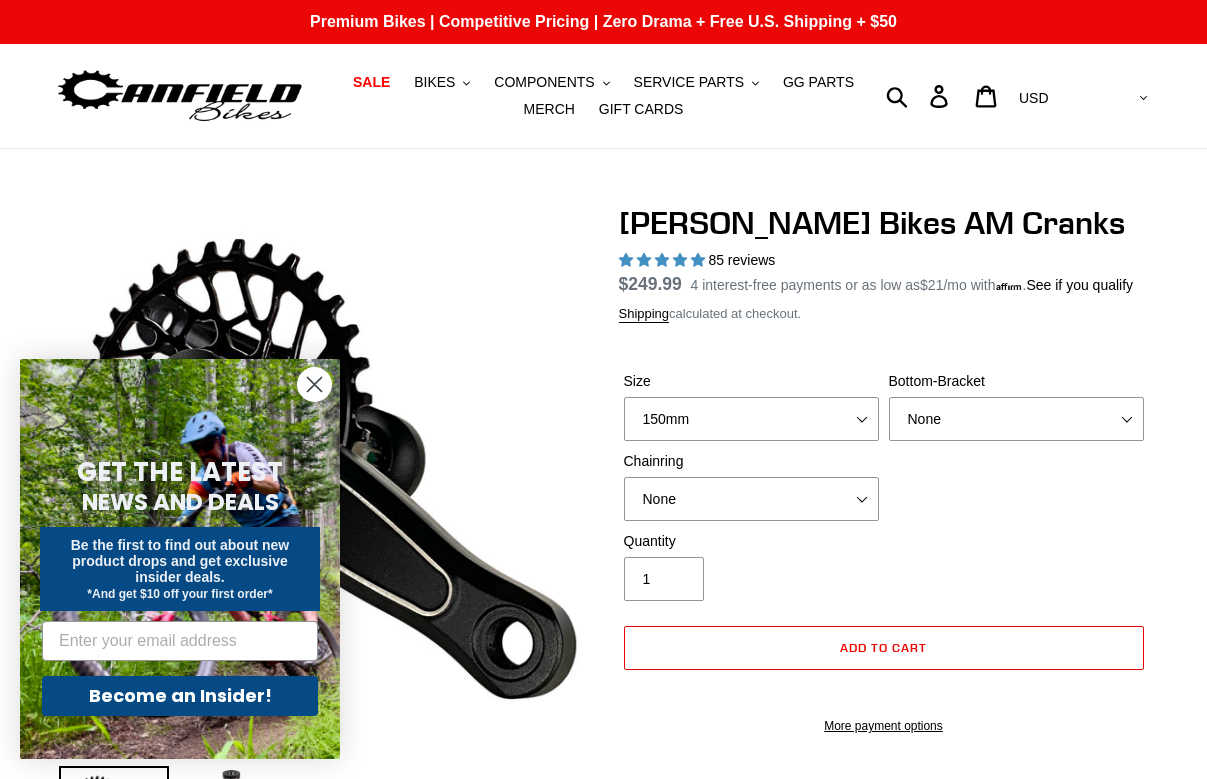 scroll, scrollTop: 0, scrollLeft: 0, axis: both 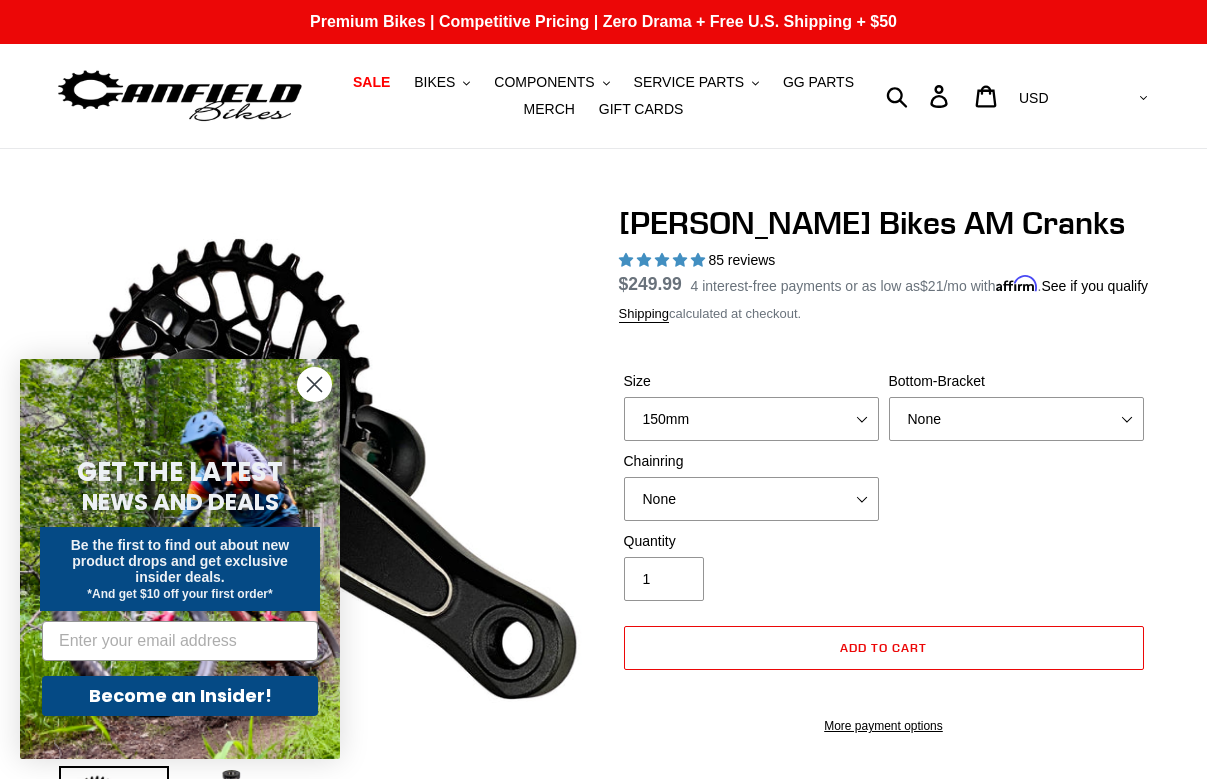 click 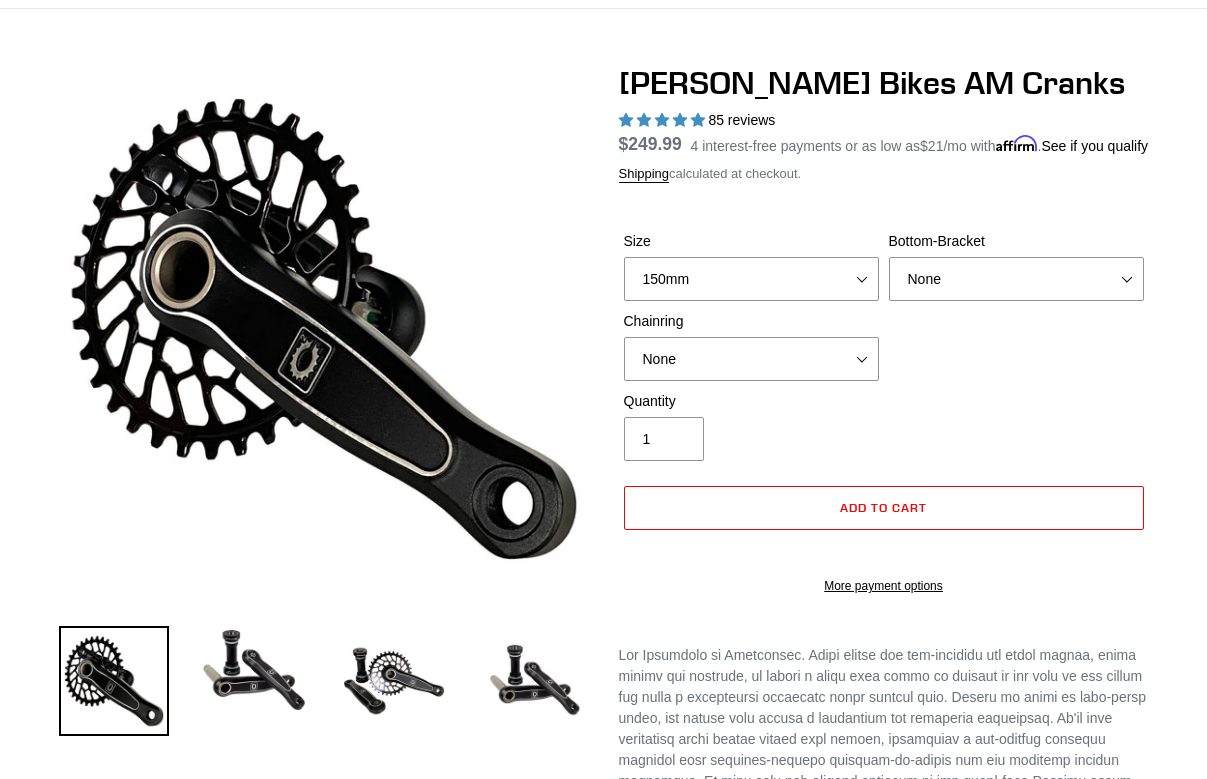 scroll, scrollTop: 142, scrollLeft: 0, axis: vertical 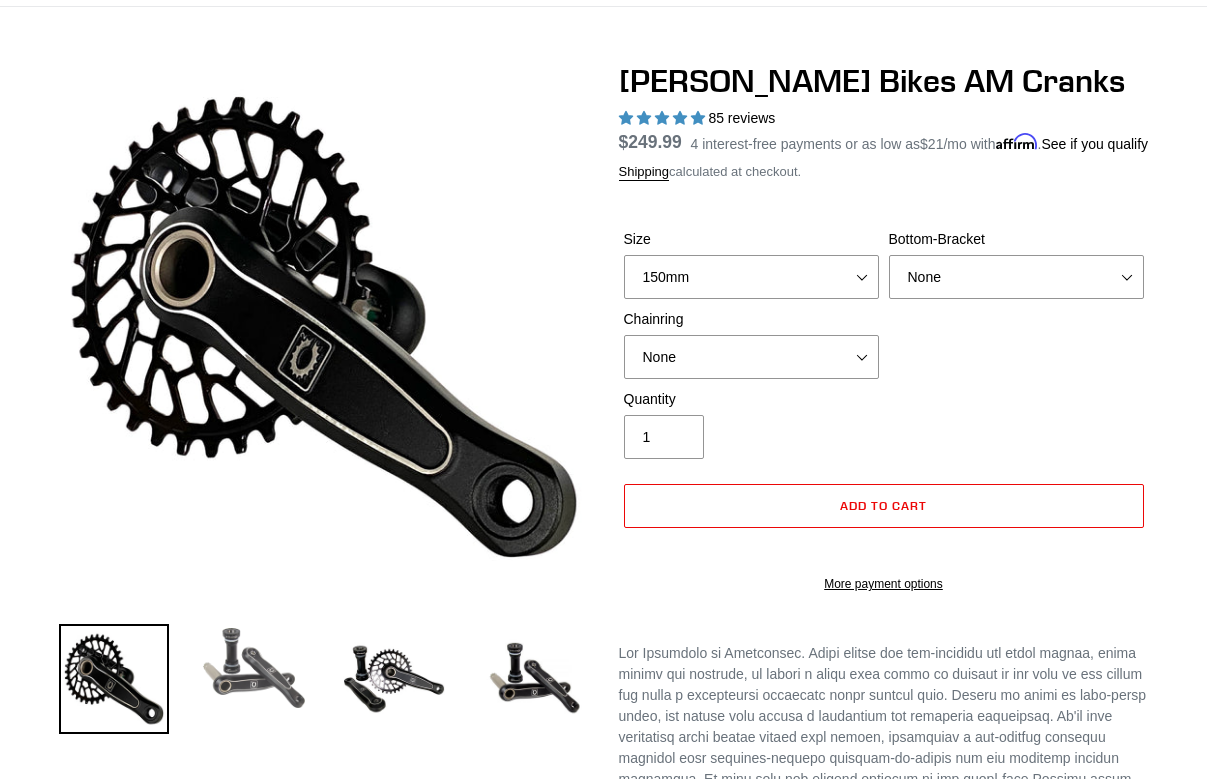 click at bounding box center [254, 668] 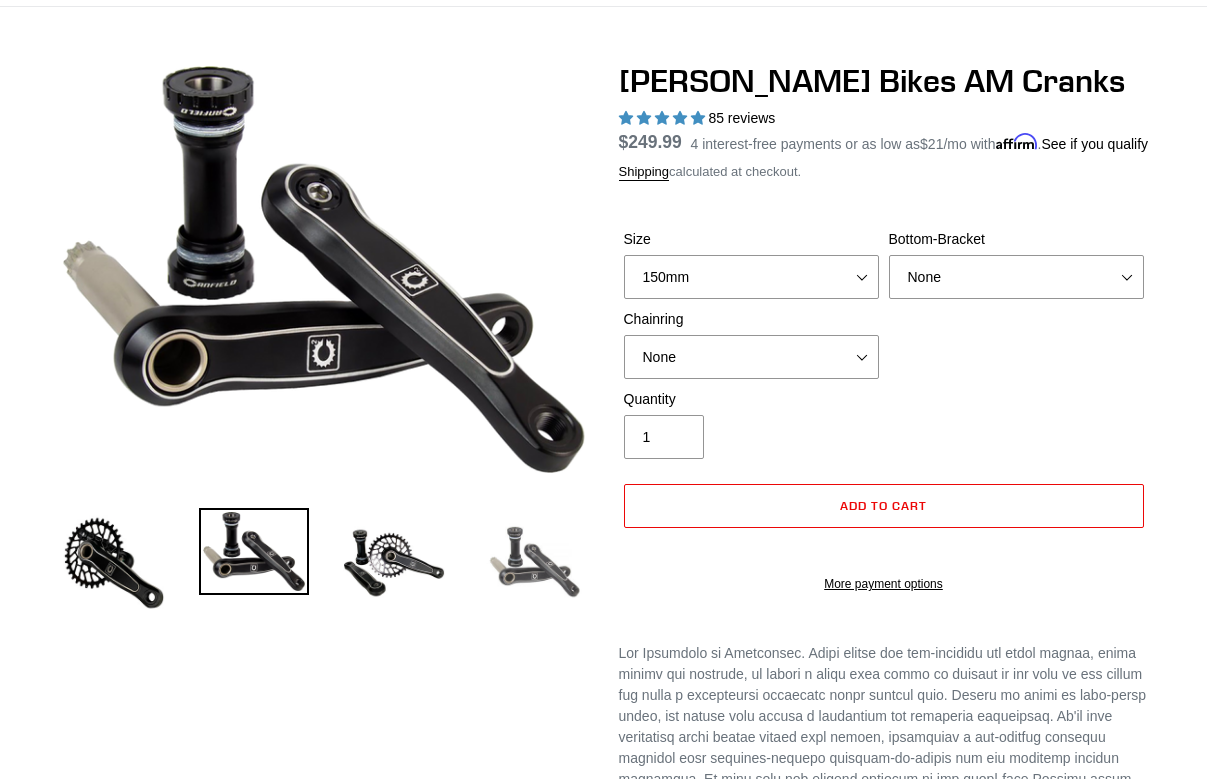 click at bounding box center (534, 563) 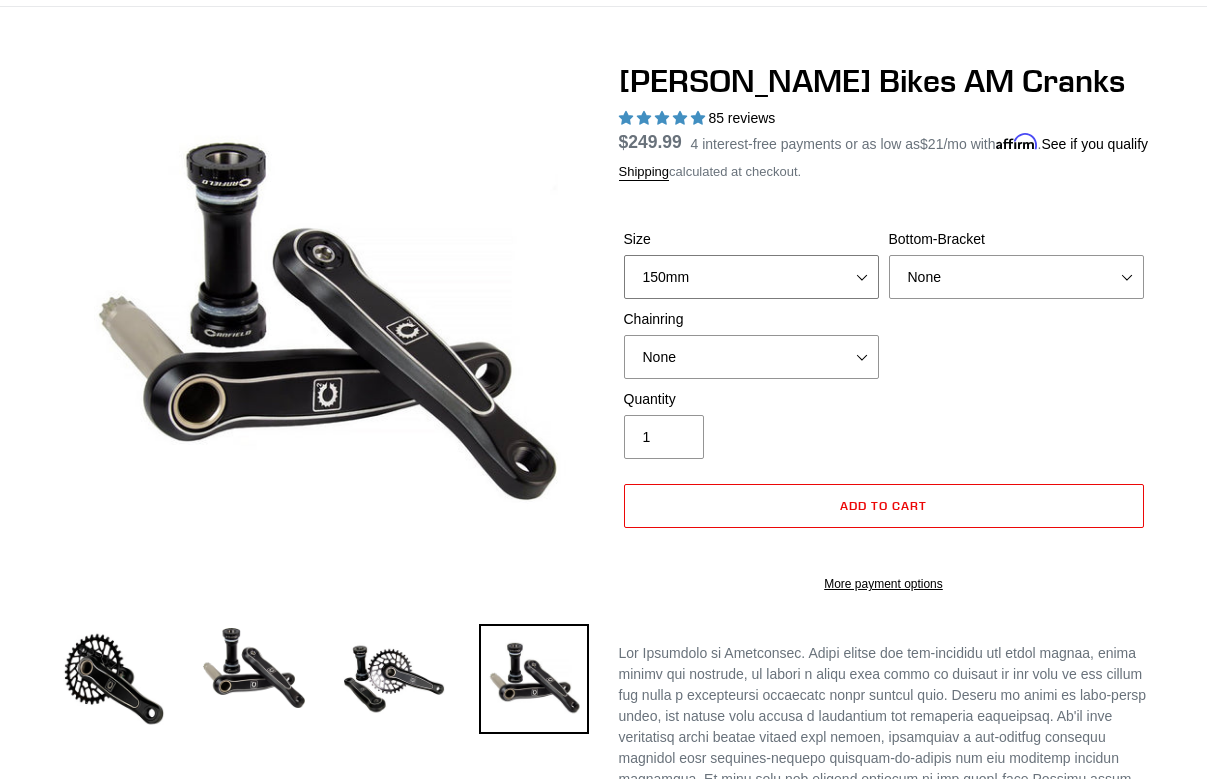 click on "150mm
155mm
160mm - pre-order ETA [DATE]
165mm
170mm" at bounding box center [751, 277] 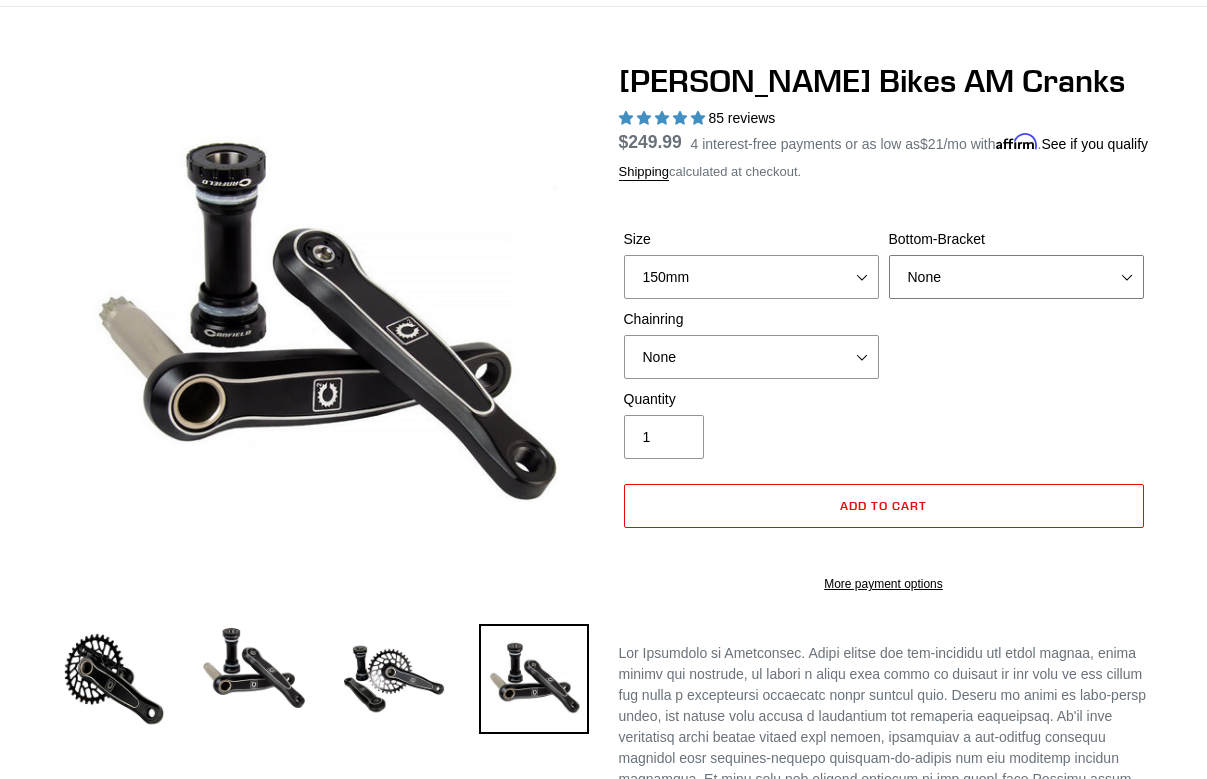 click on "None
BSA Threaded 68/73mm
Press Fit PF92" at bounding box center (1016, 277) 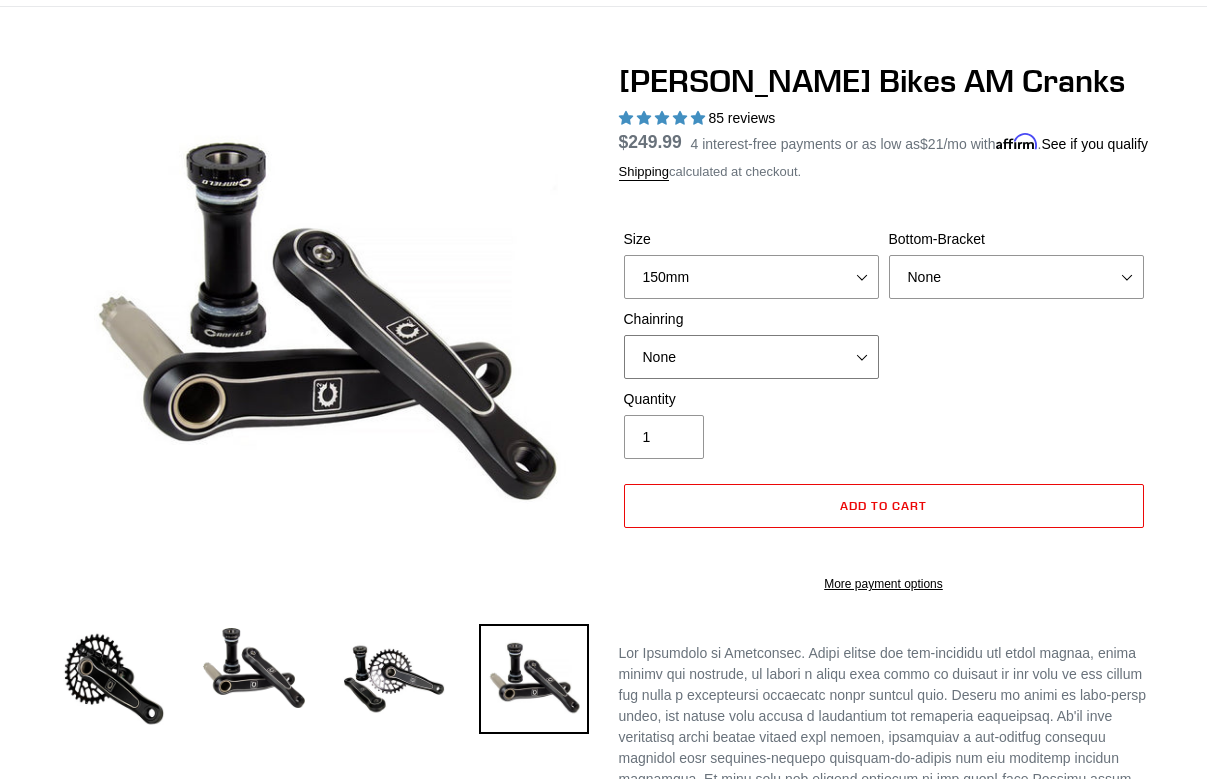 click on "None
30t Round (Boost 148)
30t Oval (Boost 148)
32t Round (Boost 148)
32t Oval (Boost 148)
34t Round (Boost 148)" at bounding box center (751, 357) 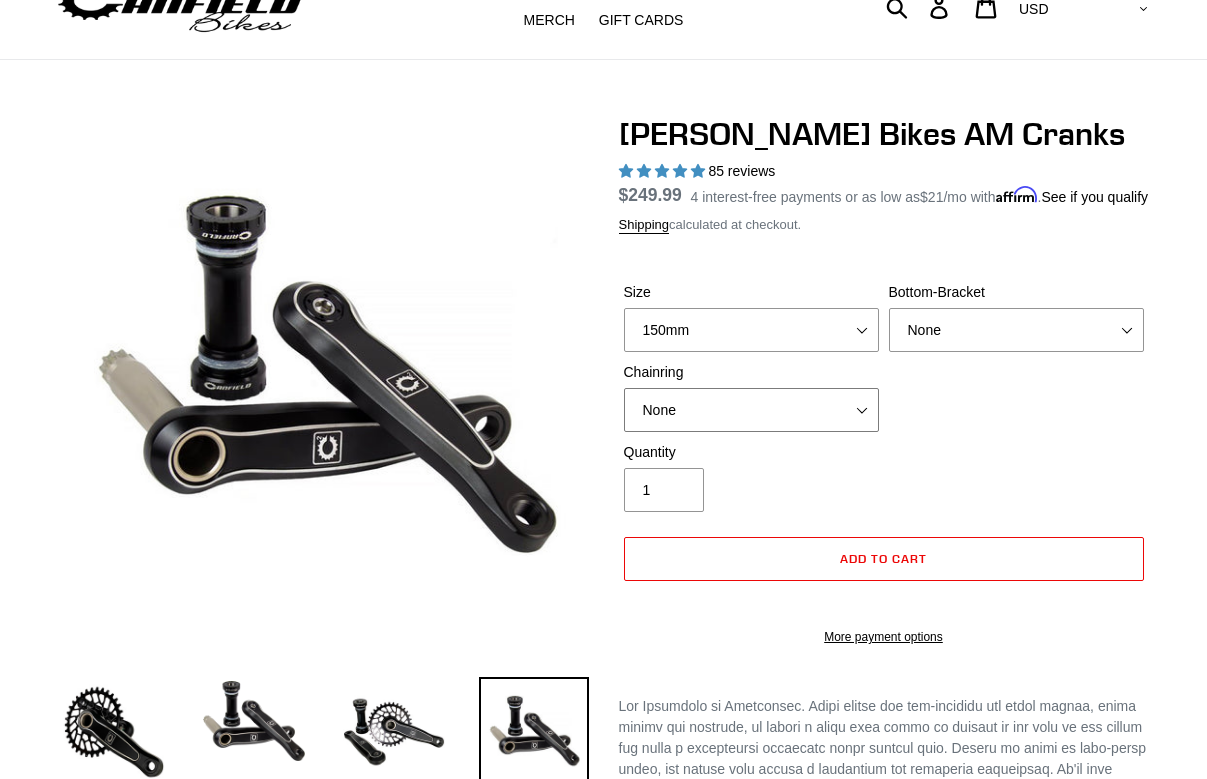 scroll, scrollTop: 18, scrollLeft: 0, axis: vertical 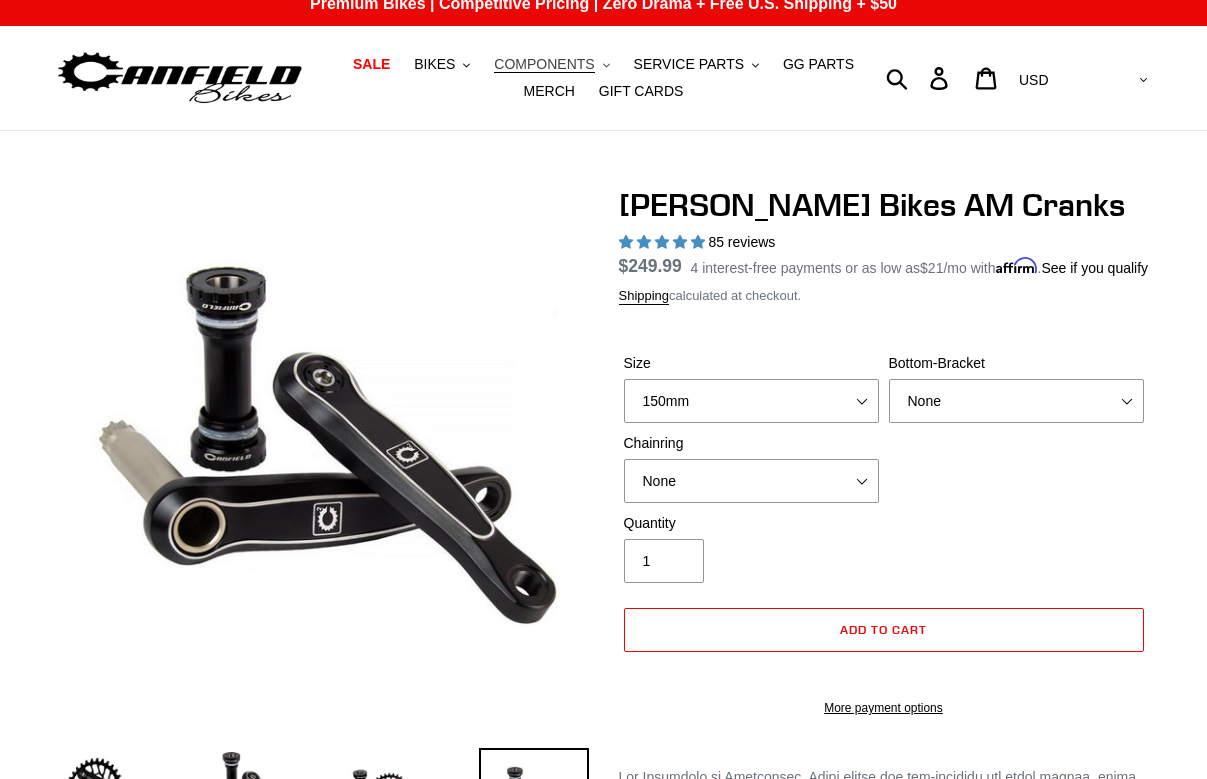 click on "COMPONENTS" at bounding box center [544, 64] 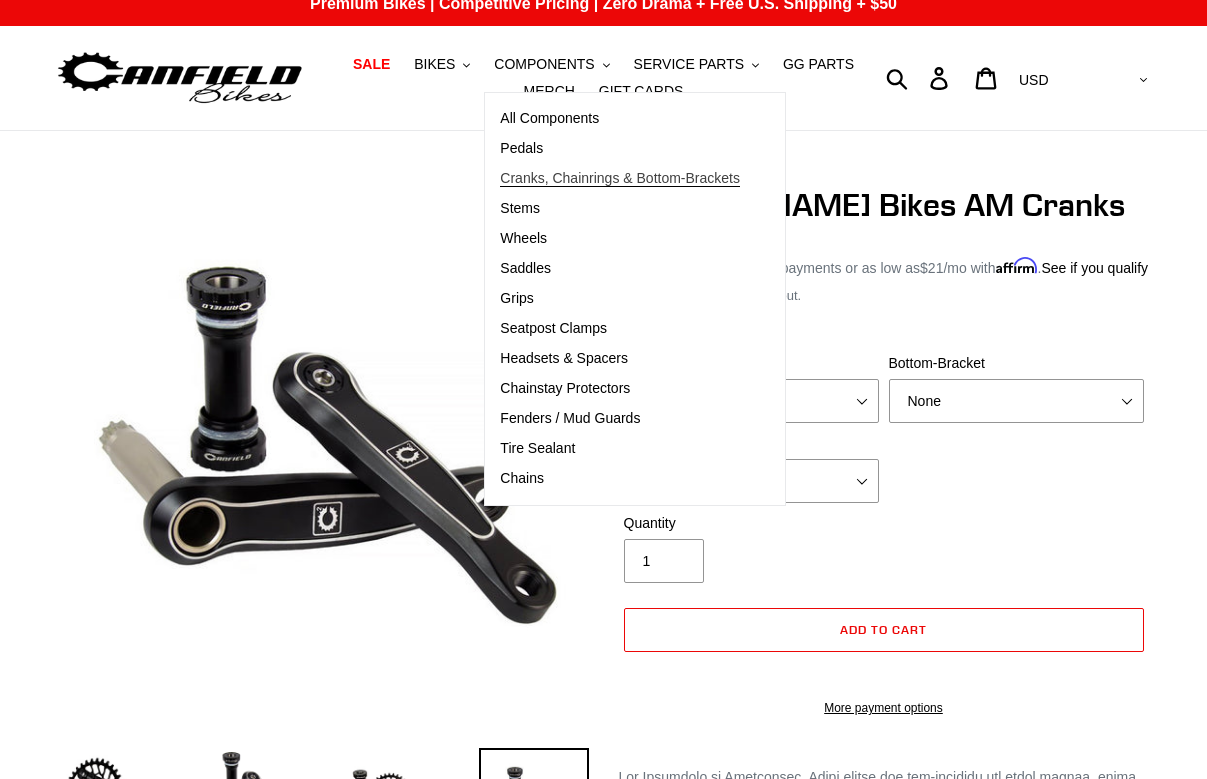 click on "Cranks, Chainrings & Bottom-Brackets" at bounding box center [620, 178] 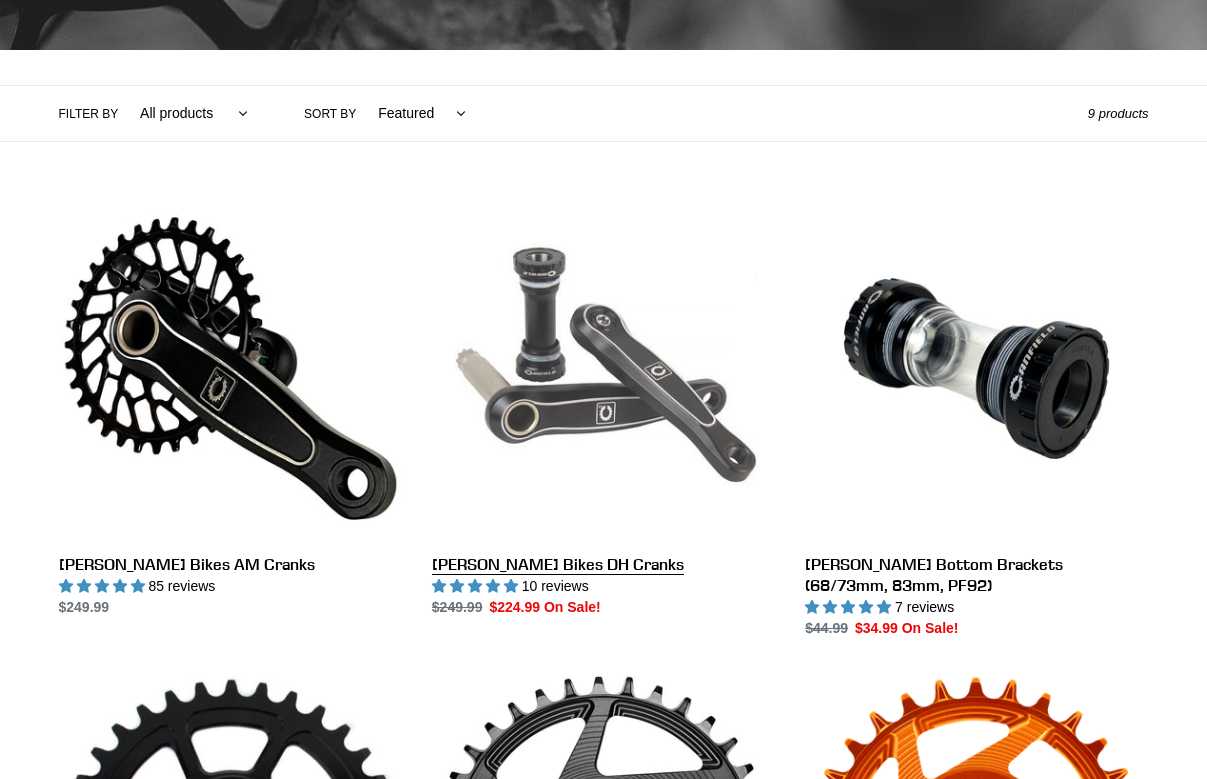 scroll, scrollTop: 399, scrollLeft: 0, axis: vertical 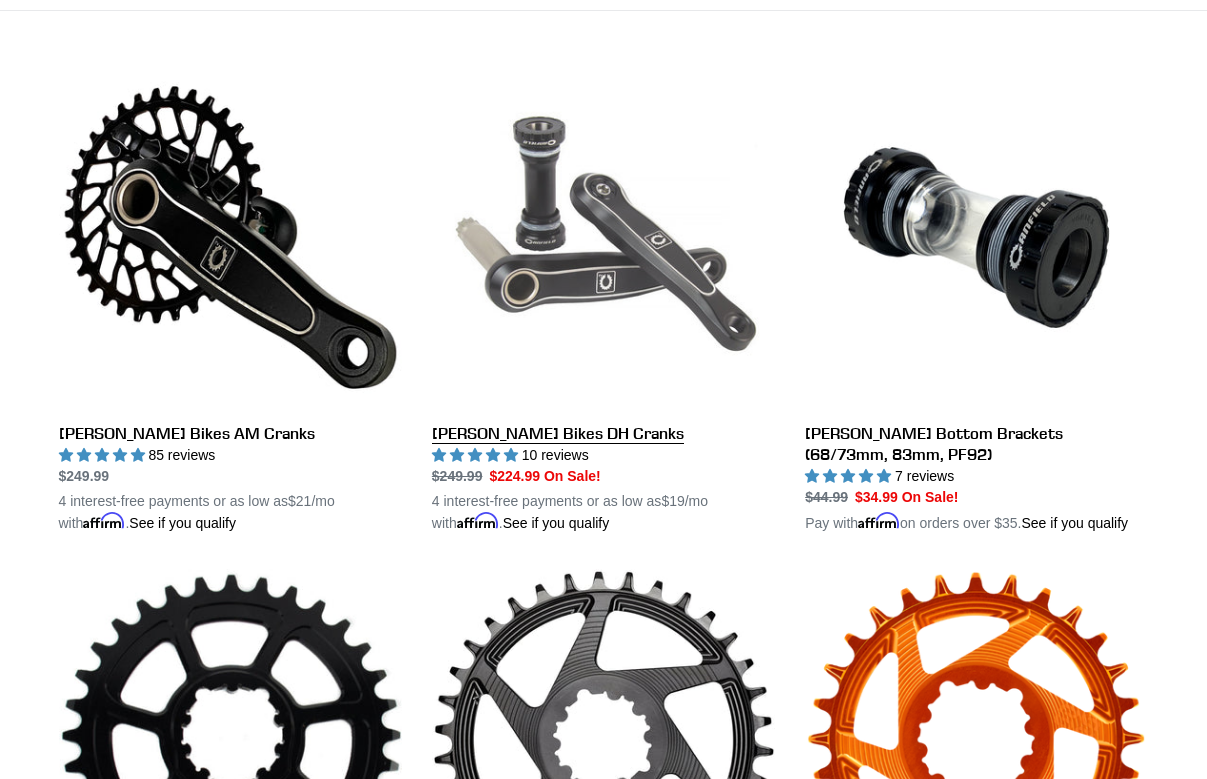 click on "Canfield Bikes DH Cranks" at bounding box center [603, 300] 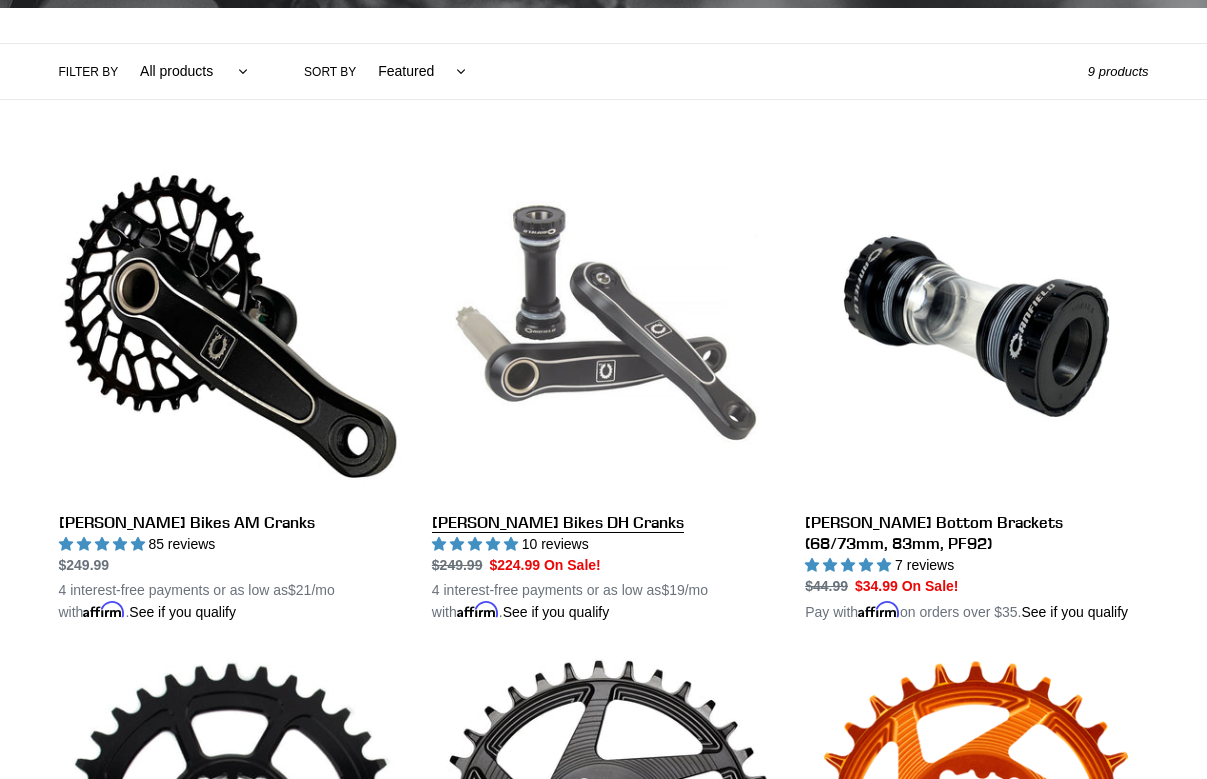 scroll, scrollTop: 497, scrollLeft: 0, axis: vertical 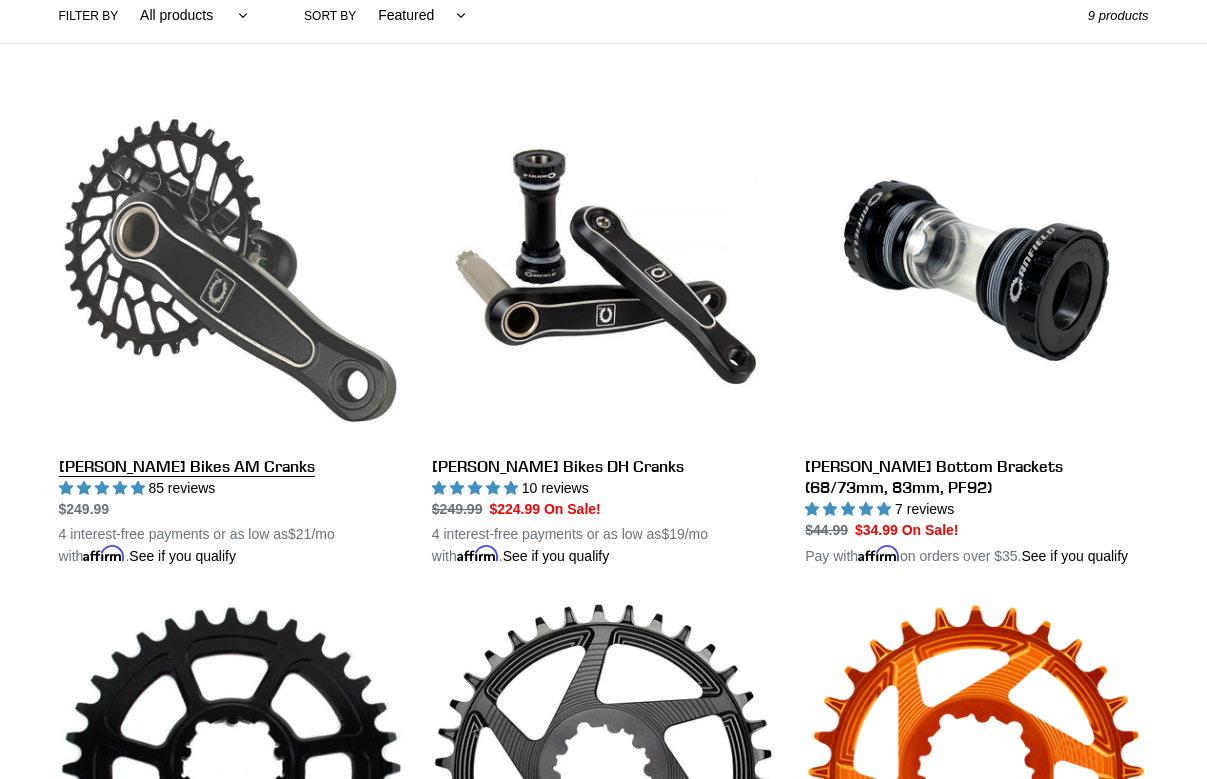 click on "[PERSON_NAME] Bikes AM Cranks" at bounding box center (230, 333) 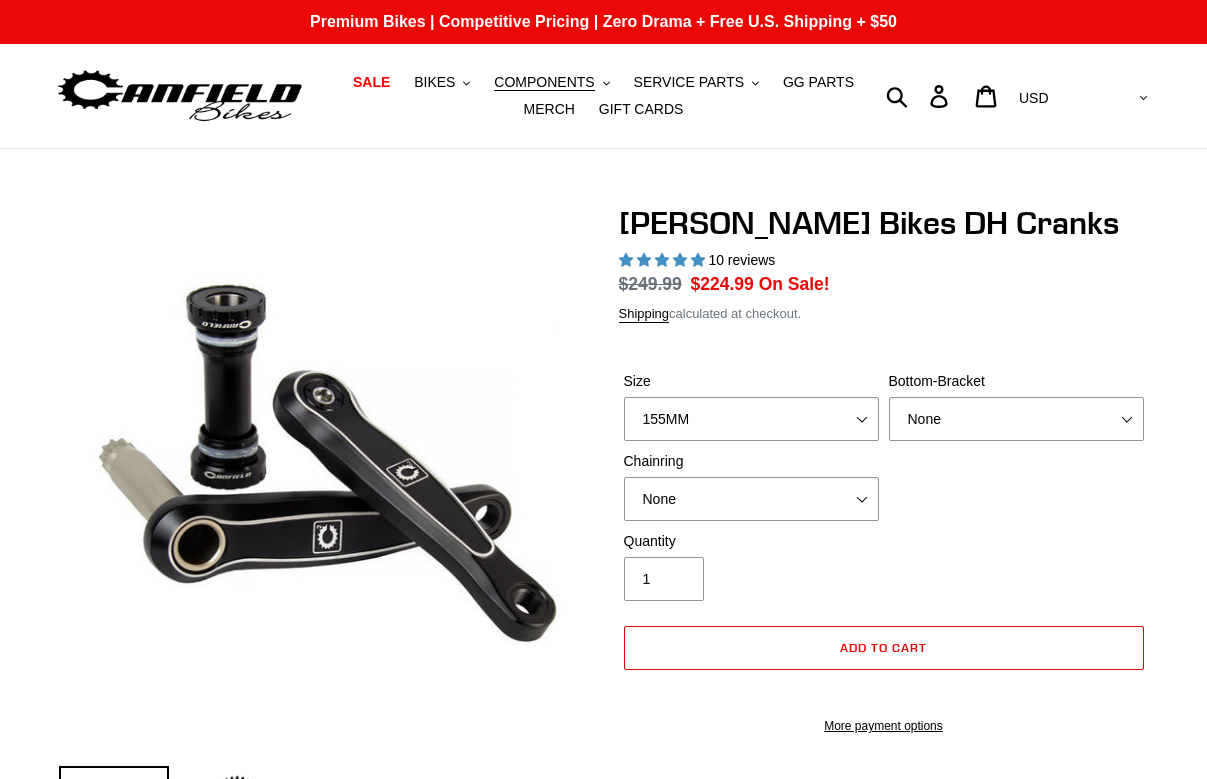 select on "highest-rating" 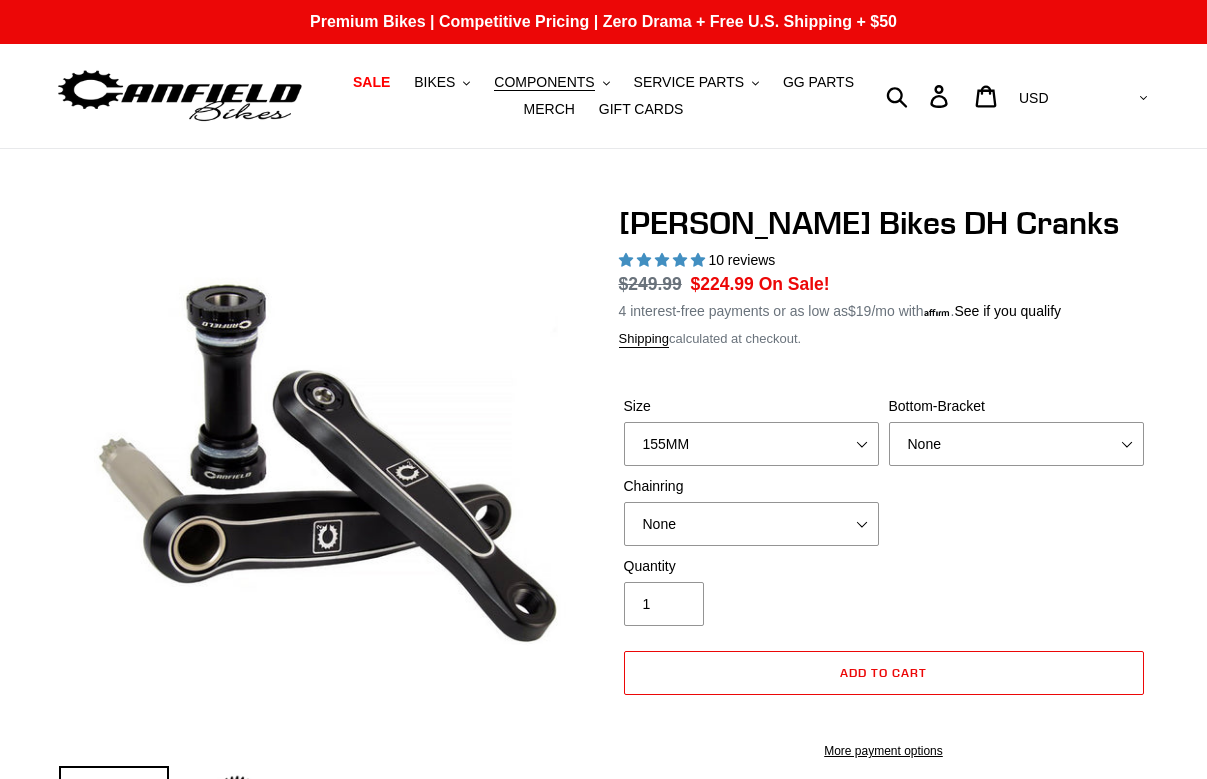 scroll, scrollTop: 0, scrollLeft: 0, axis: both 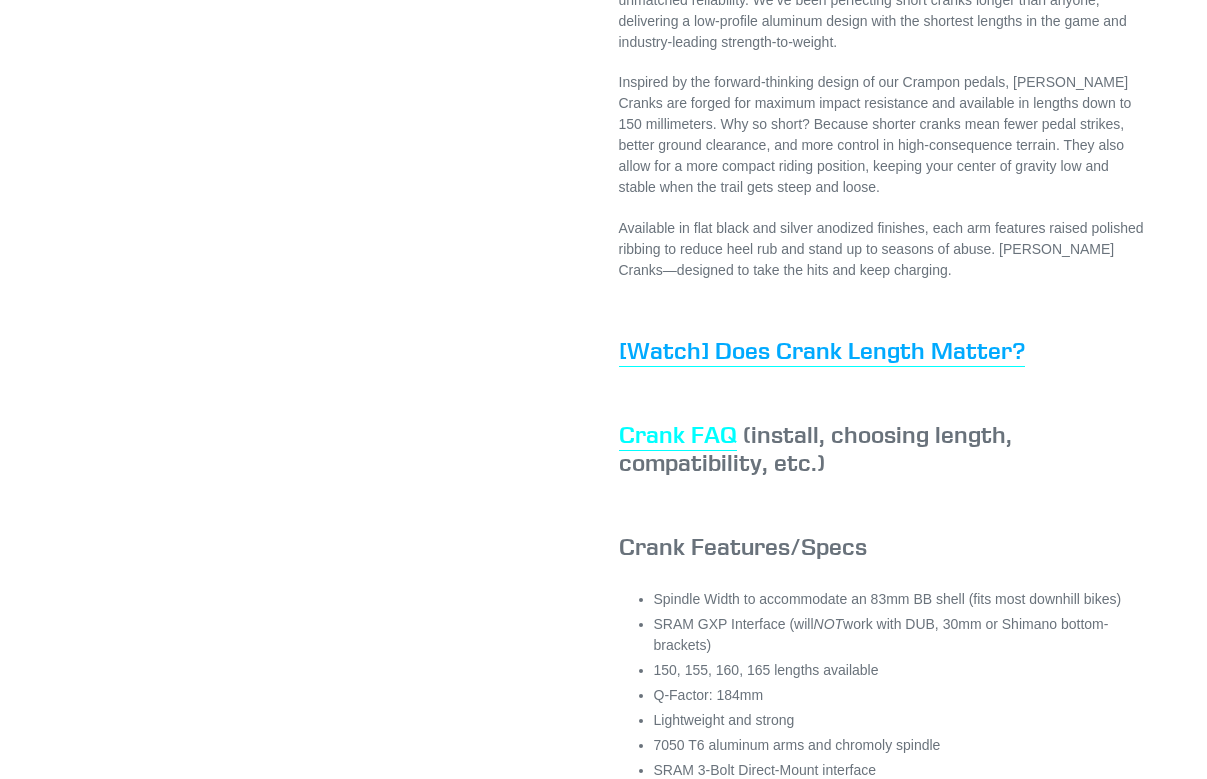 click on "Crank FAQ" at bounding box center [678, 435] 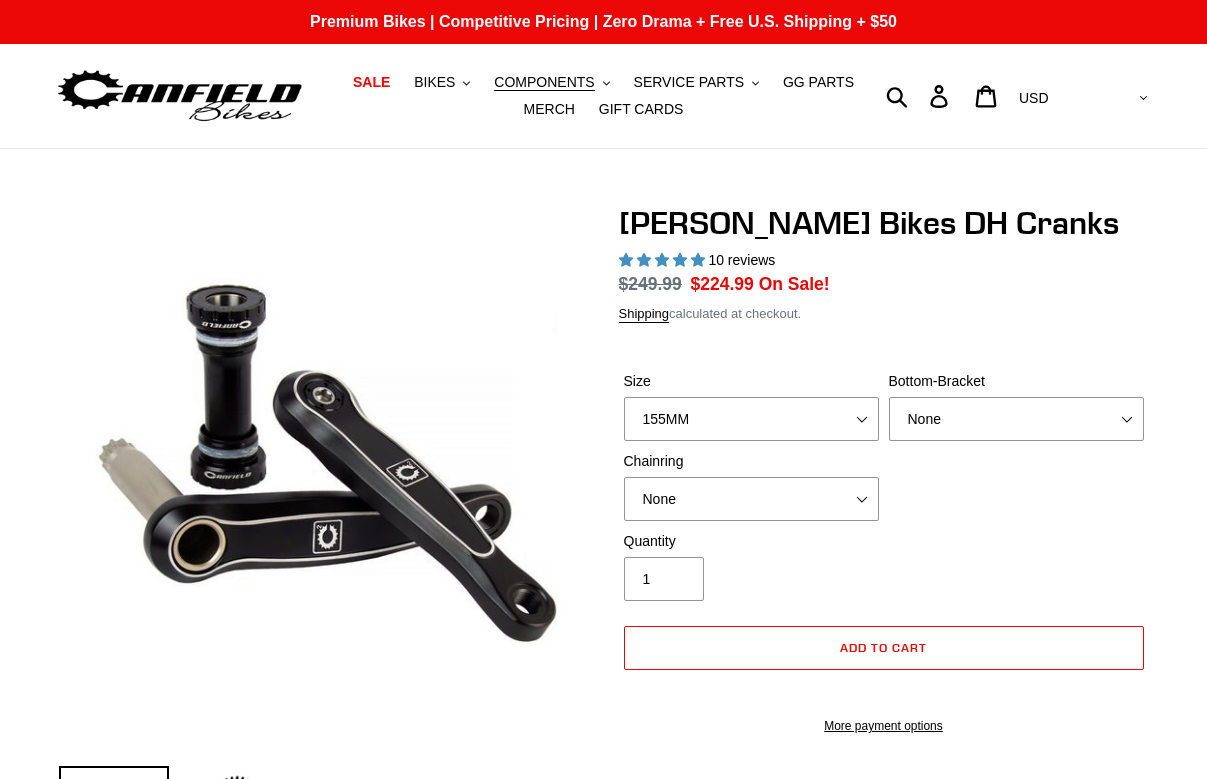 select on "highest-rating" 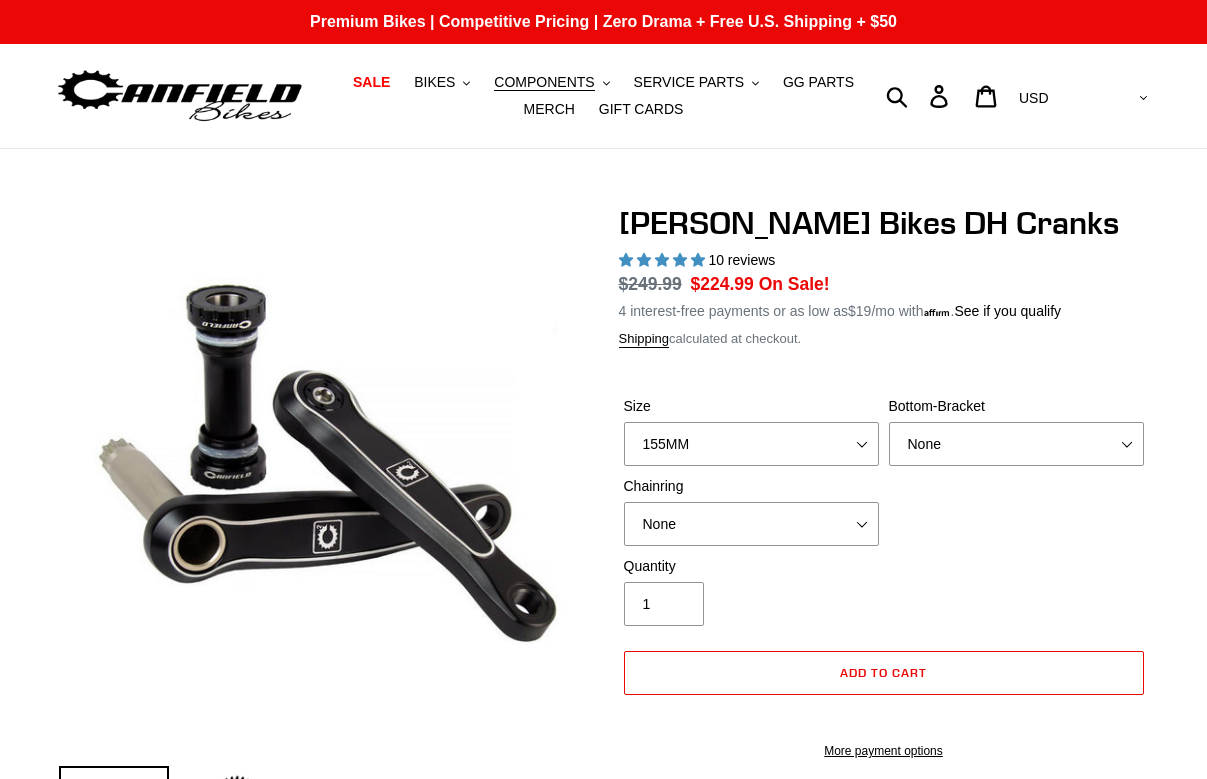 scroll, scrollTop: 0, scrollLeft: 0, axis: both 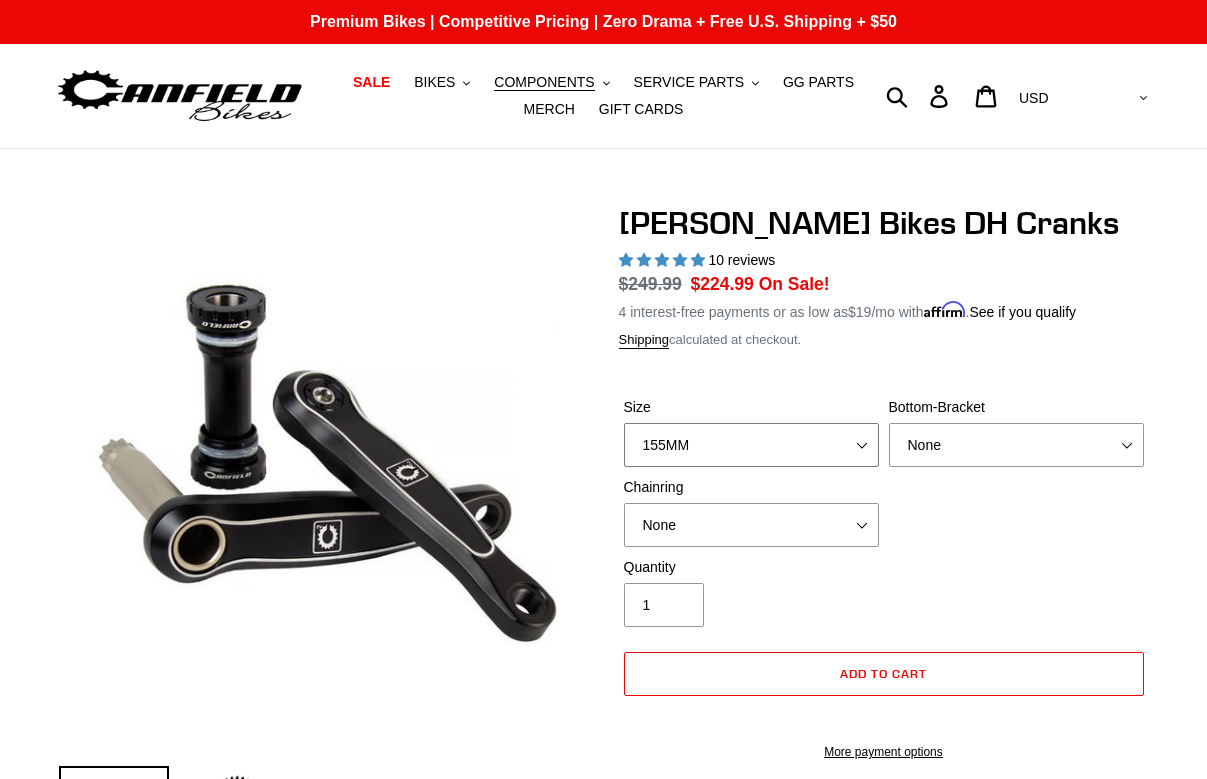 click on "150MM
155MM
160MM
165MM" at bounding box center (751, 445) 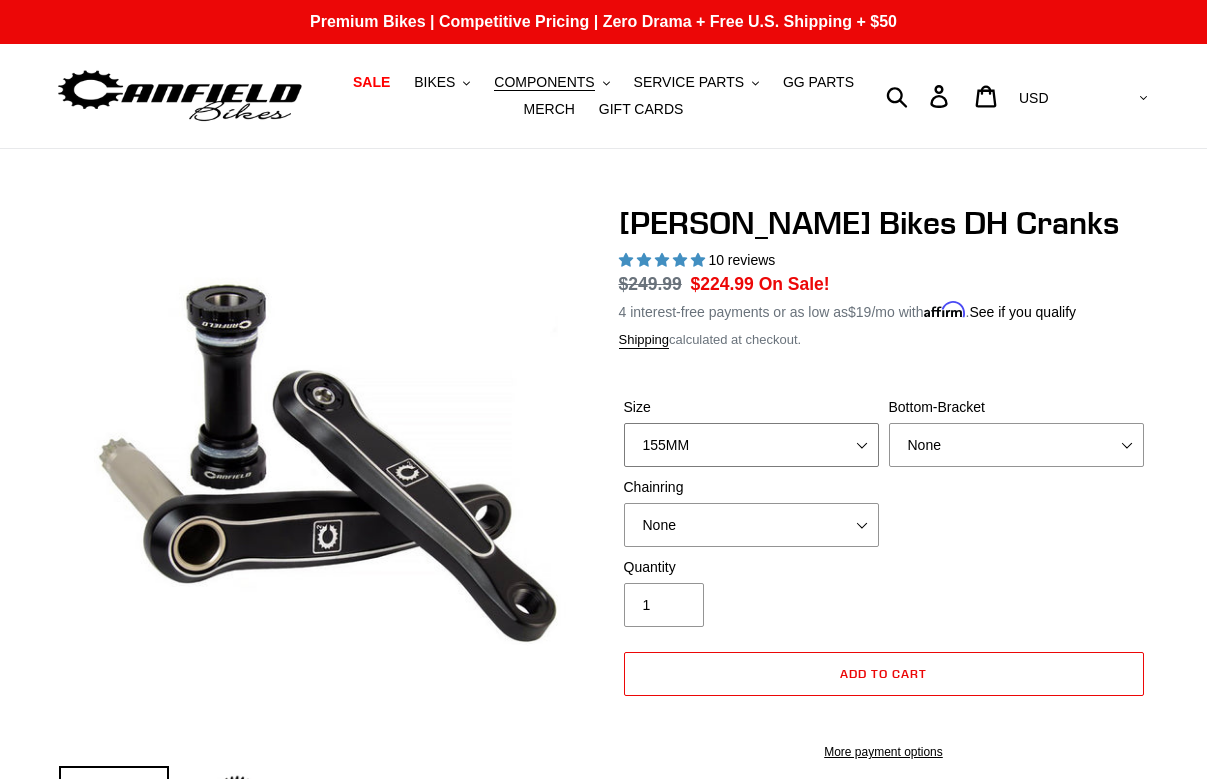 select on "150MM" 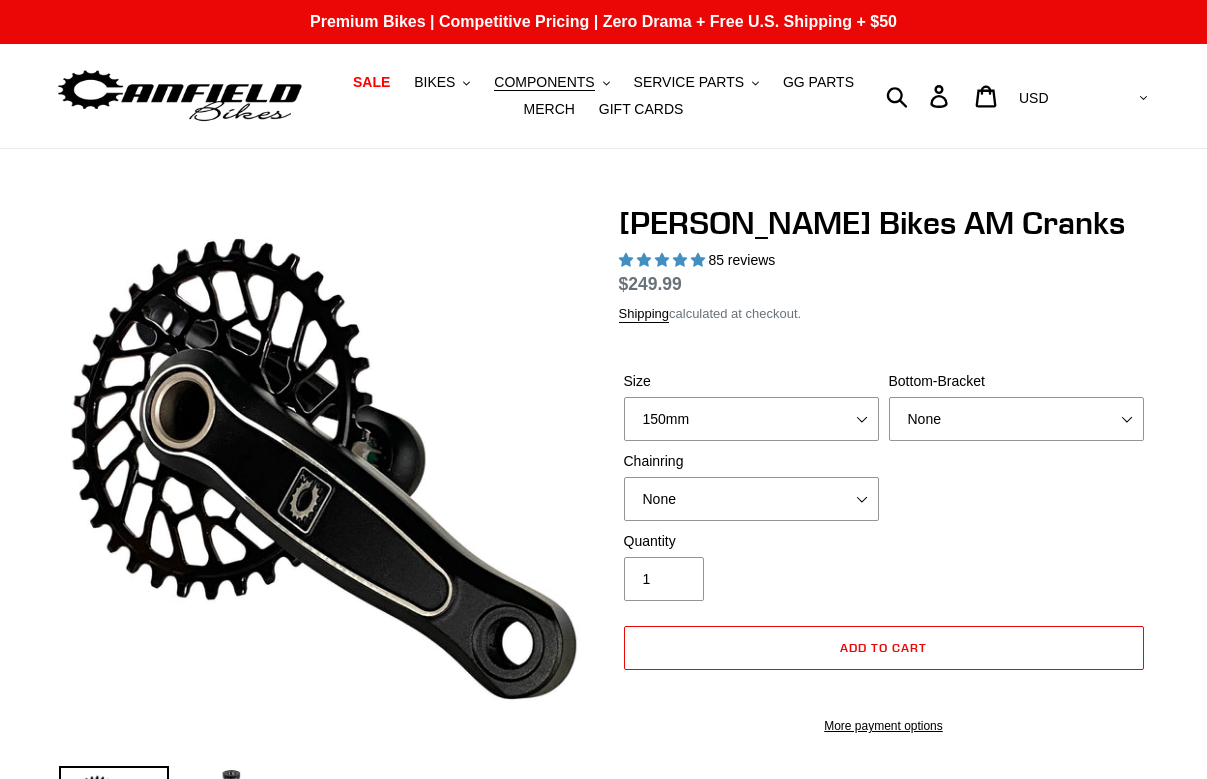 select on "highest-rating" 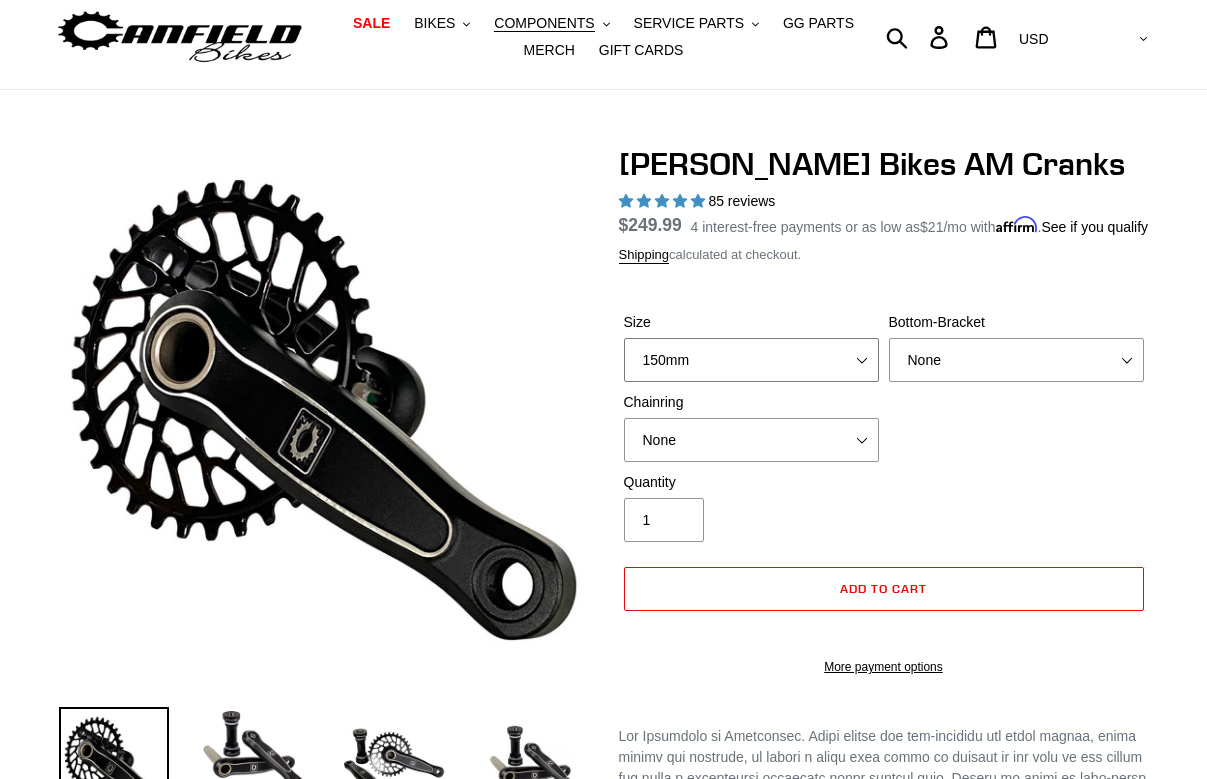 scroll, scrollTop: 61, scrollLeft: 0, axis: vertical 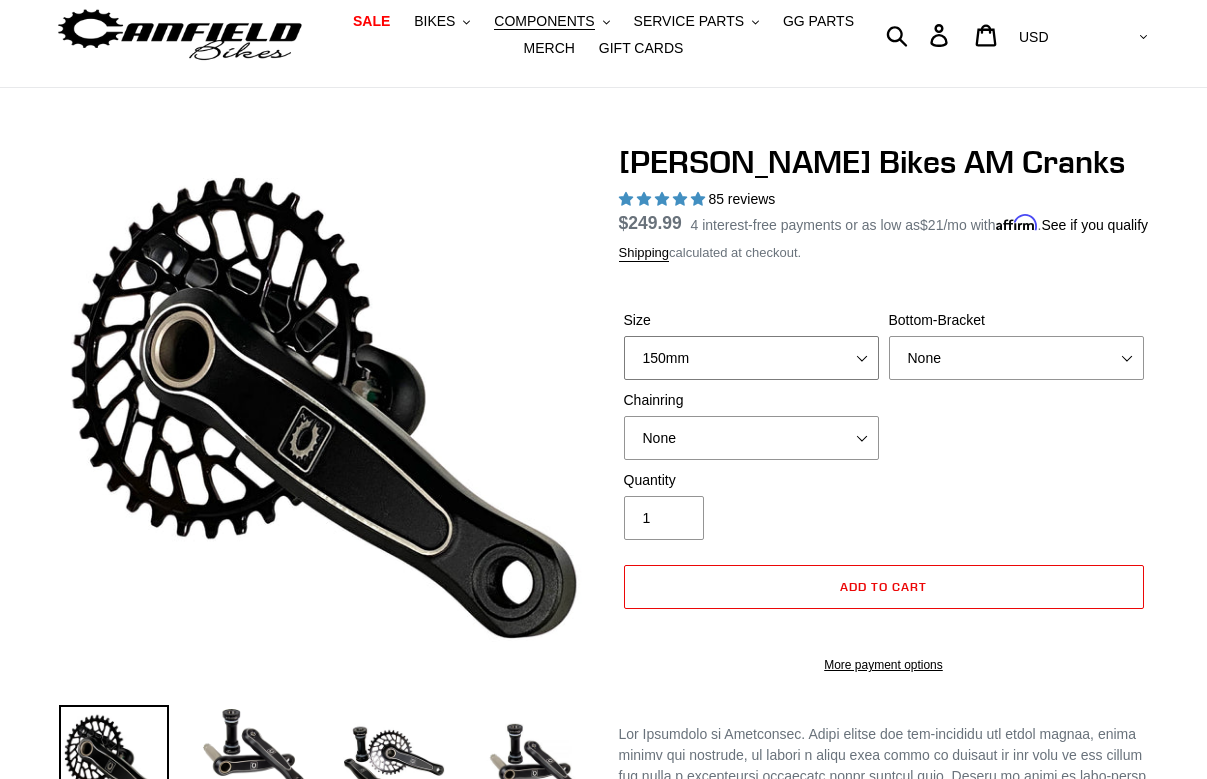click on "150mm
155mm
160mm - pre-order ETA [DATE]
165mm
170mm" at bounding box center (751, 358) 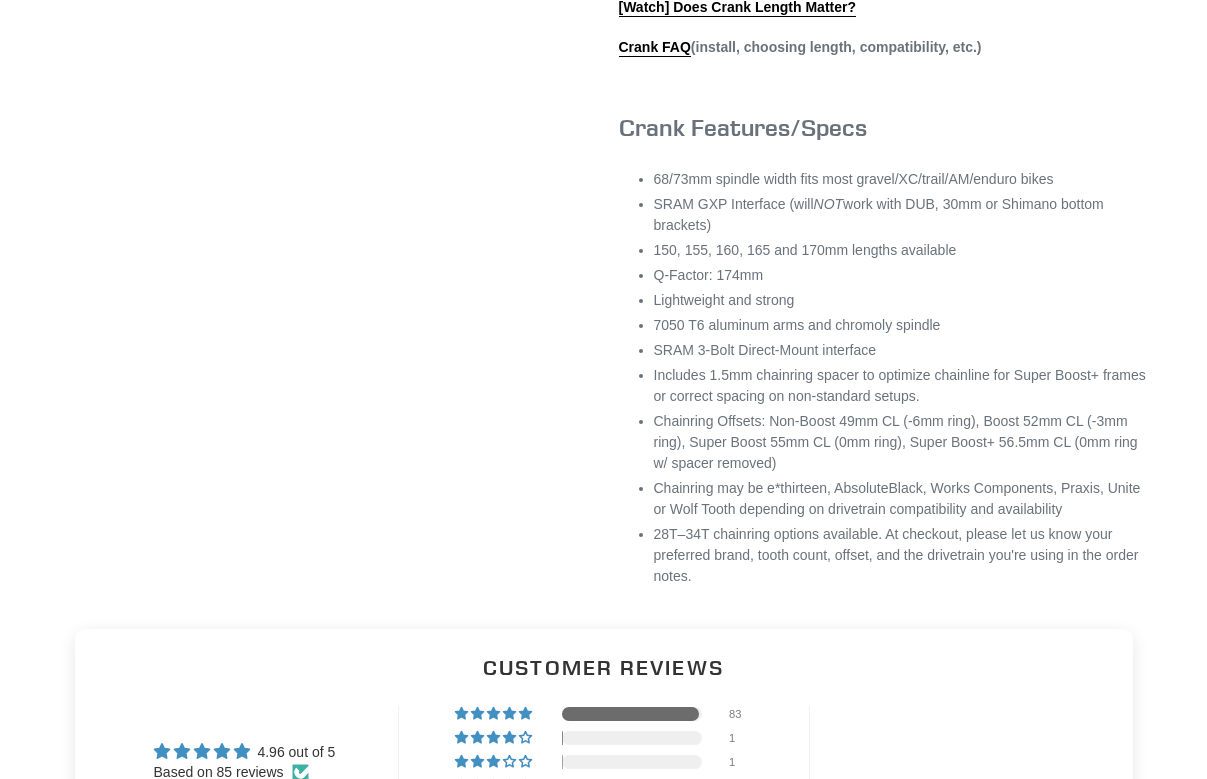 scroll, scrollTop: 1154, scrollLeft: 0, axis: vertical 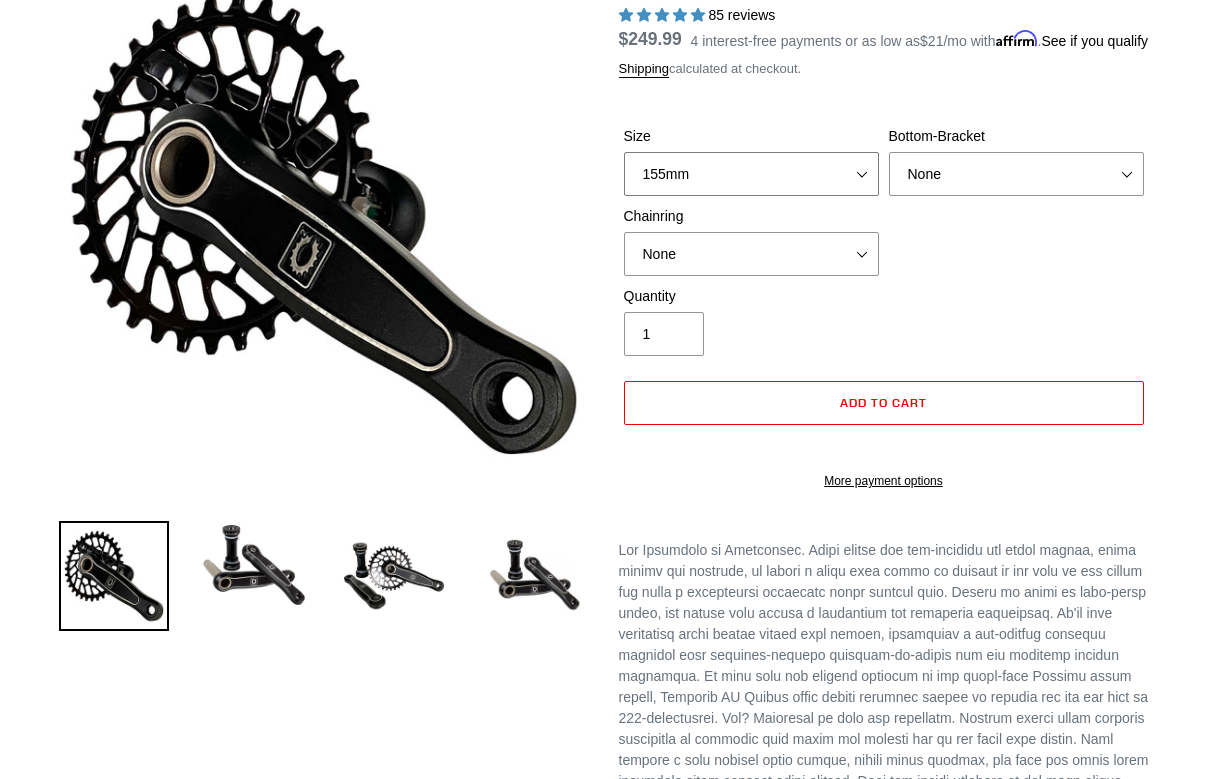 click on "150mm
155mm
160mm - pre-order ETA [DATE]
165mm
170mm" at bounding box center (751, 174) 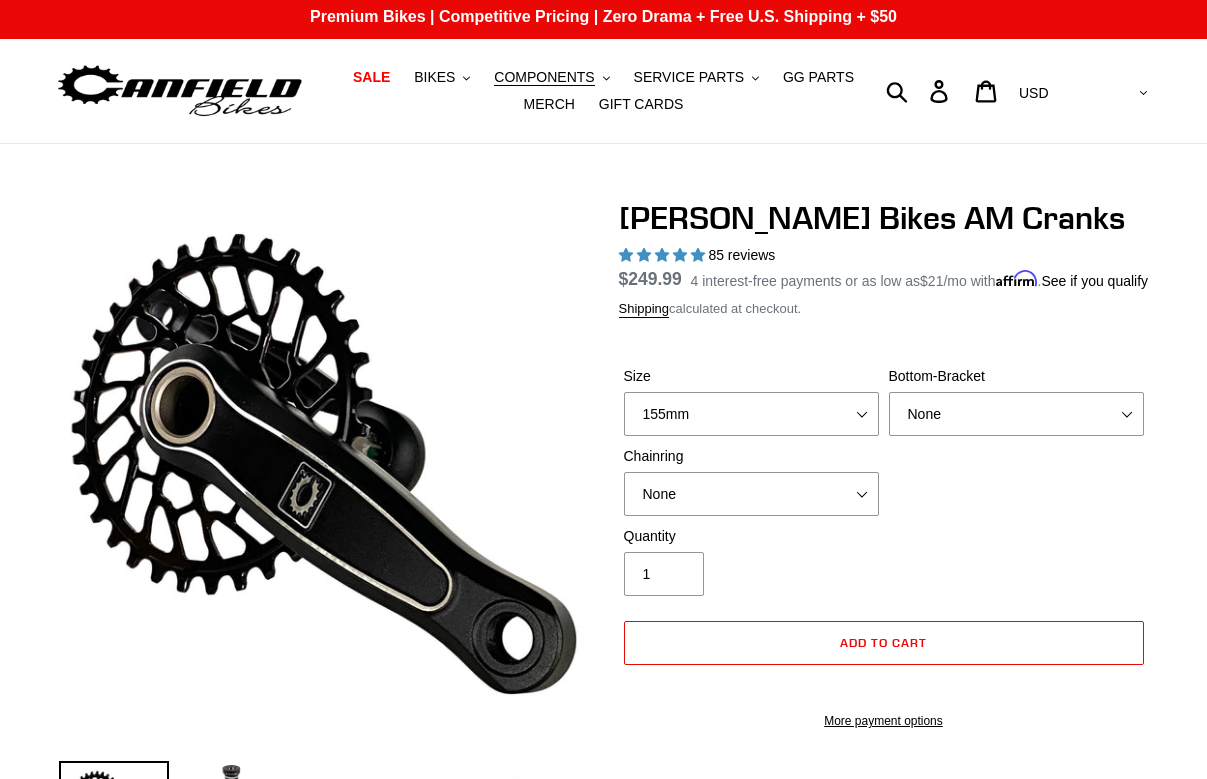 scroll, scrollTop: 0, scrollLeft: 0, axis: both 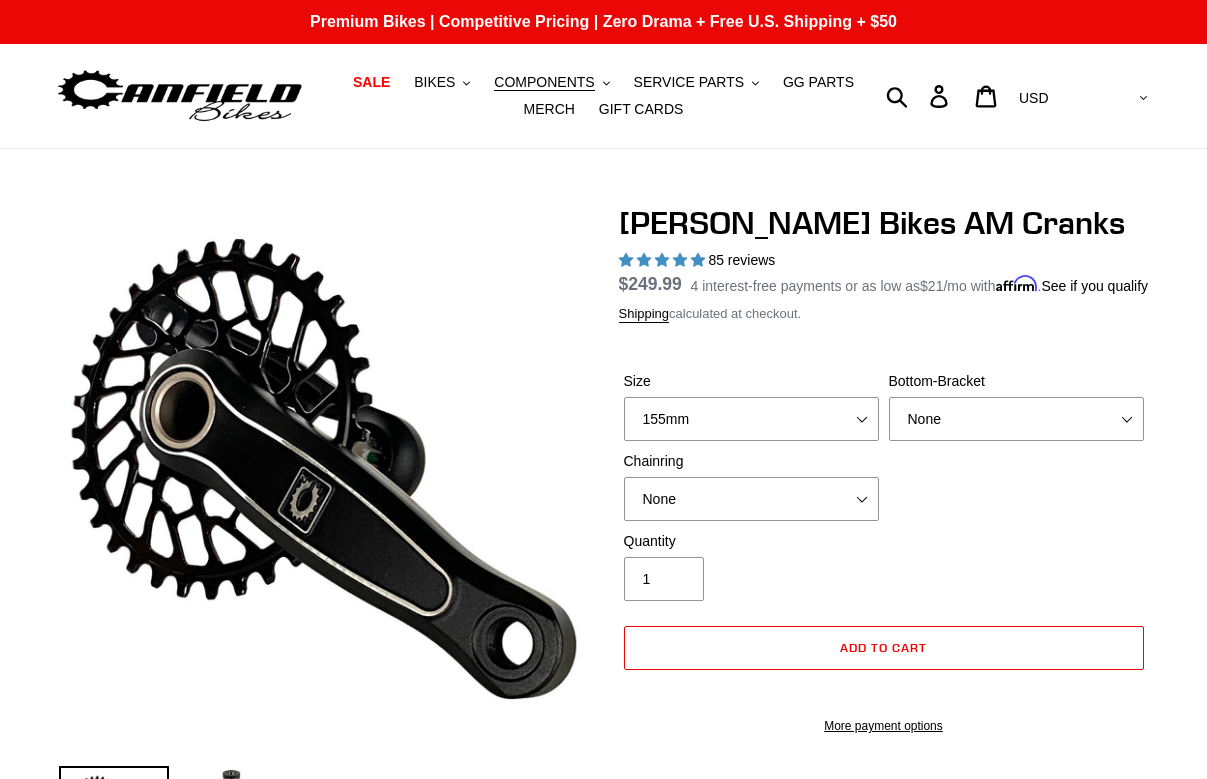 click on "Previous slide" at bounding box center (604, 966) 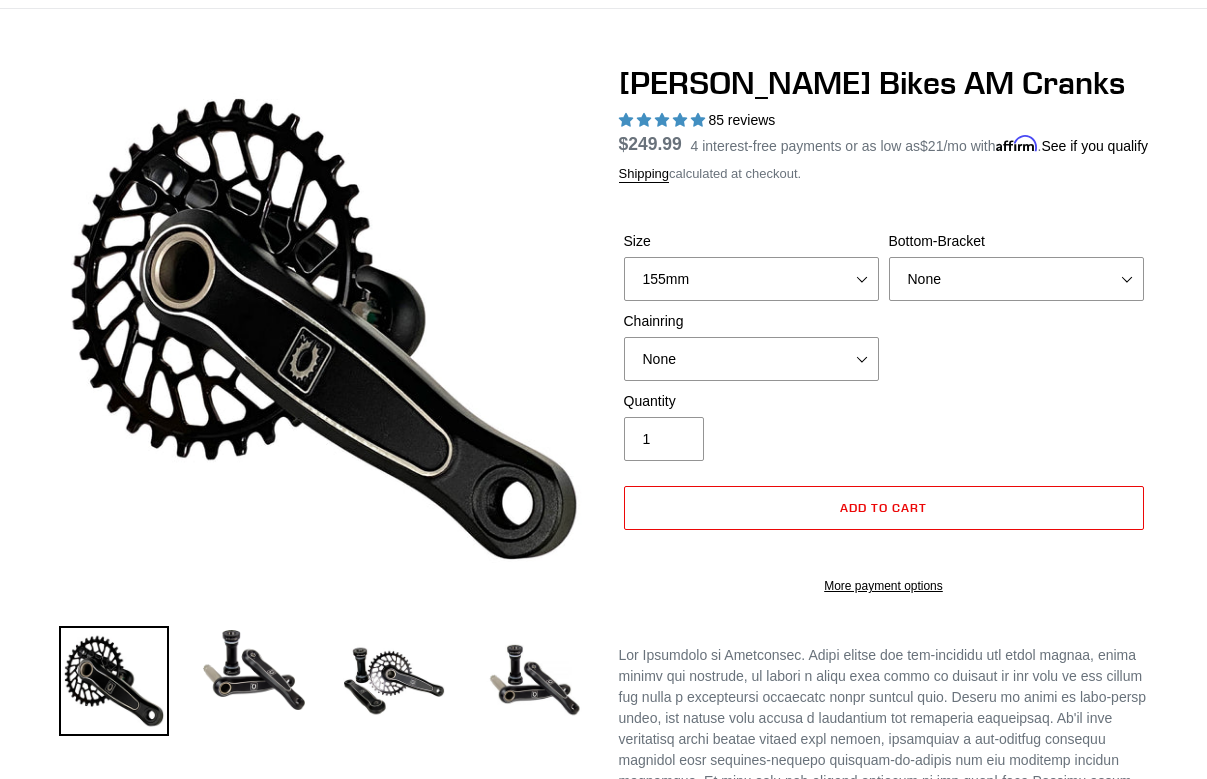 scroll, scrollTop: 84, scrollLeft: 0, axis: vertical 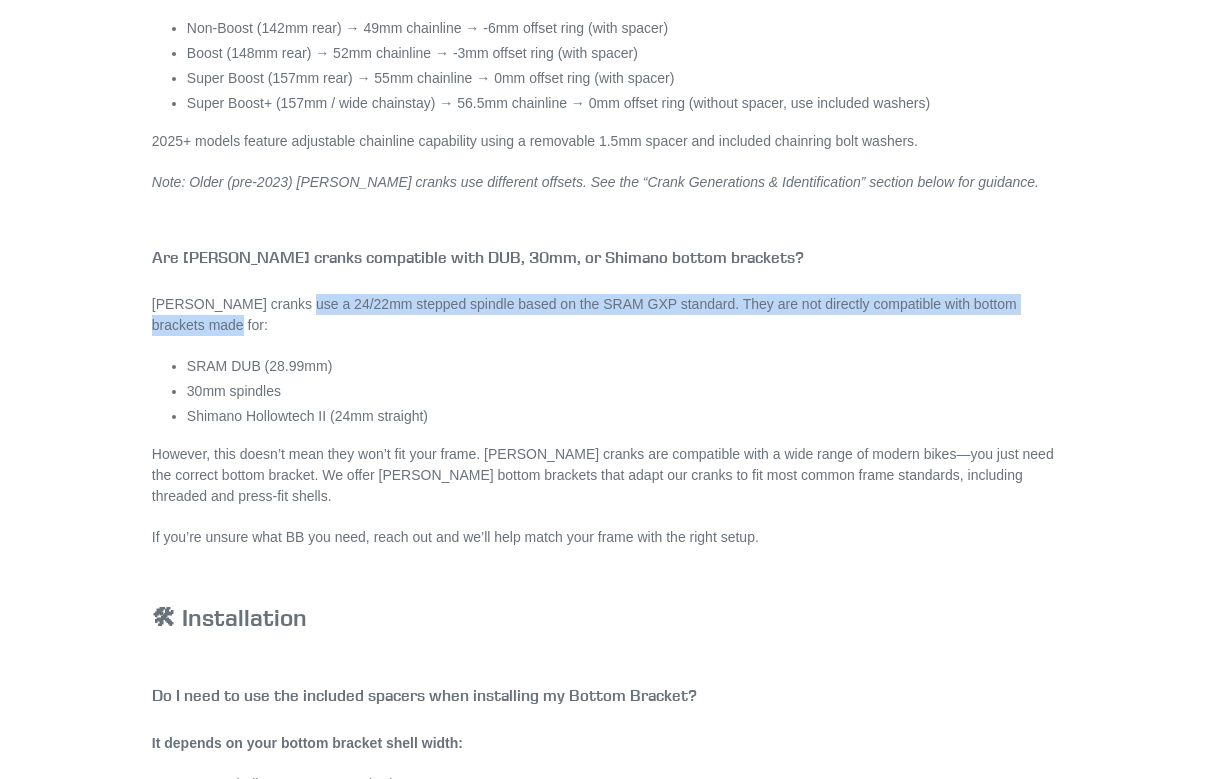 drag, startPoint x: 290, startPoint y: 306, endPoint x: 307, endPoint y: 327, distance: 27.018513 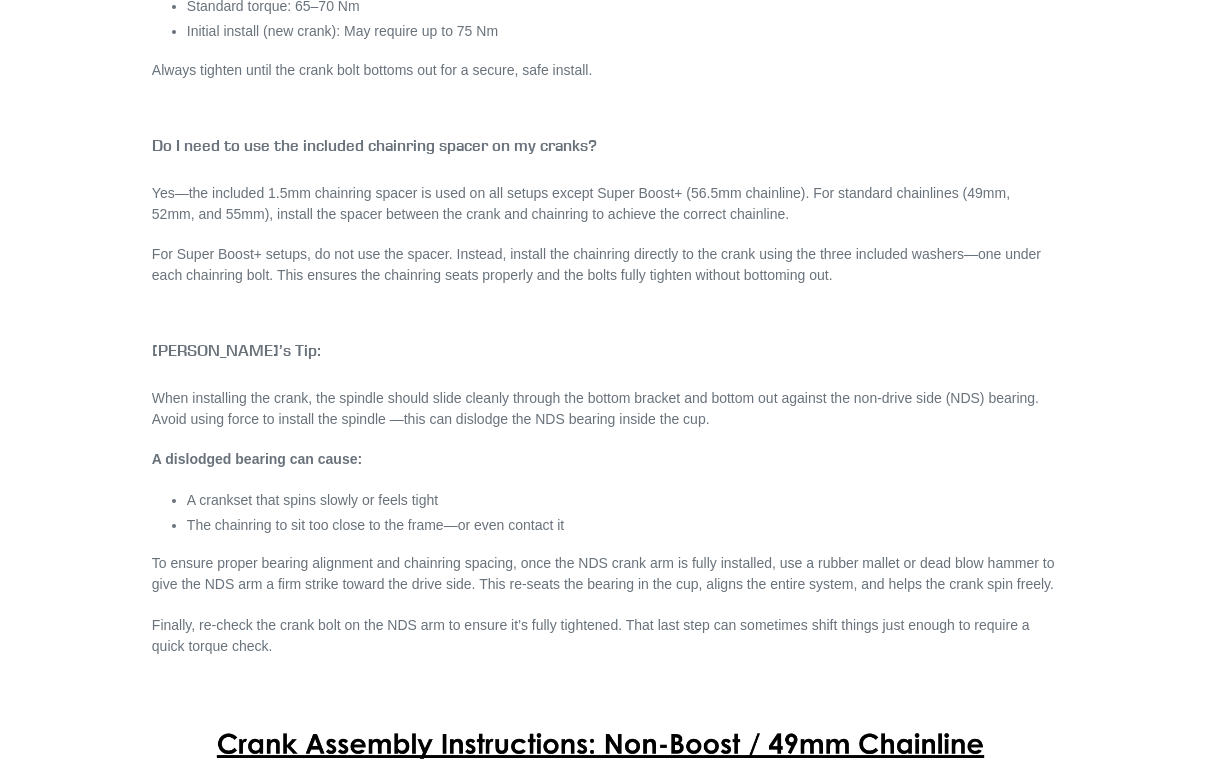scroll, scrollTop: 3946, scrollLeft: 0, axis: vertical 